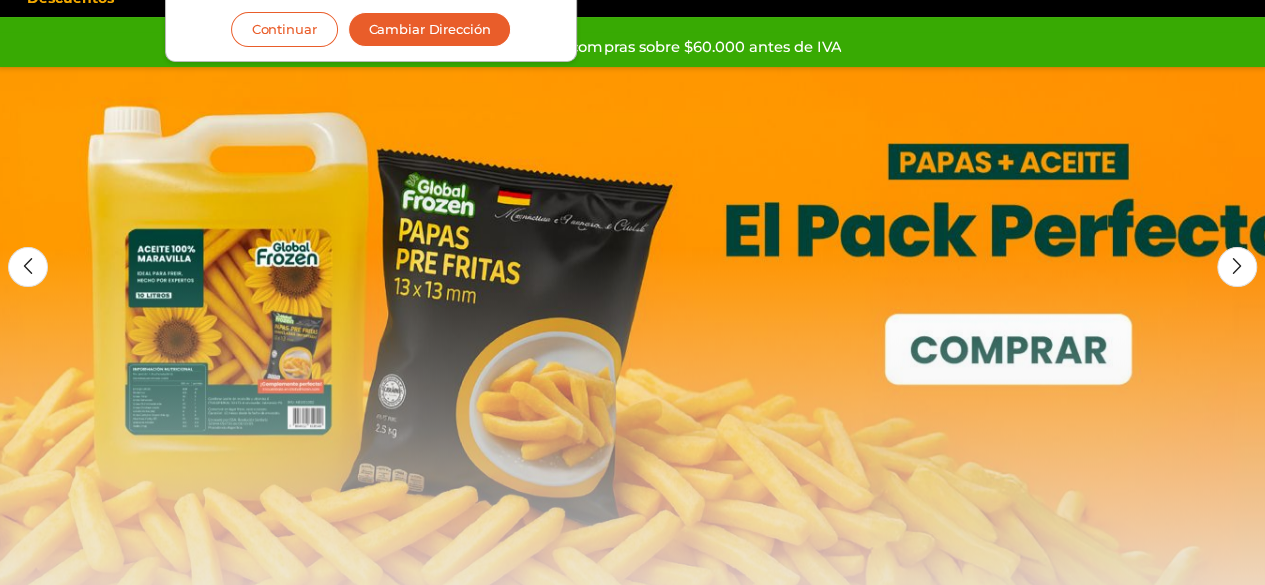 scroll, scrollTop: 138, scrollLeft: 0, axis: vertical 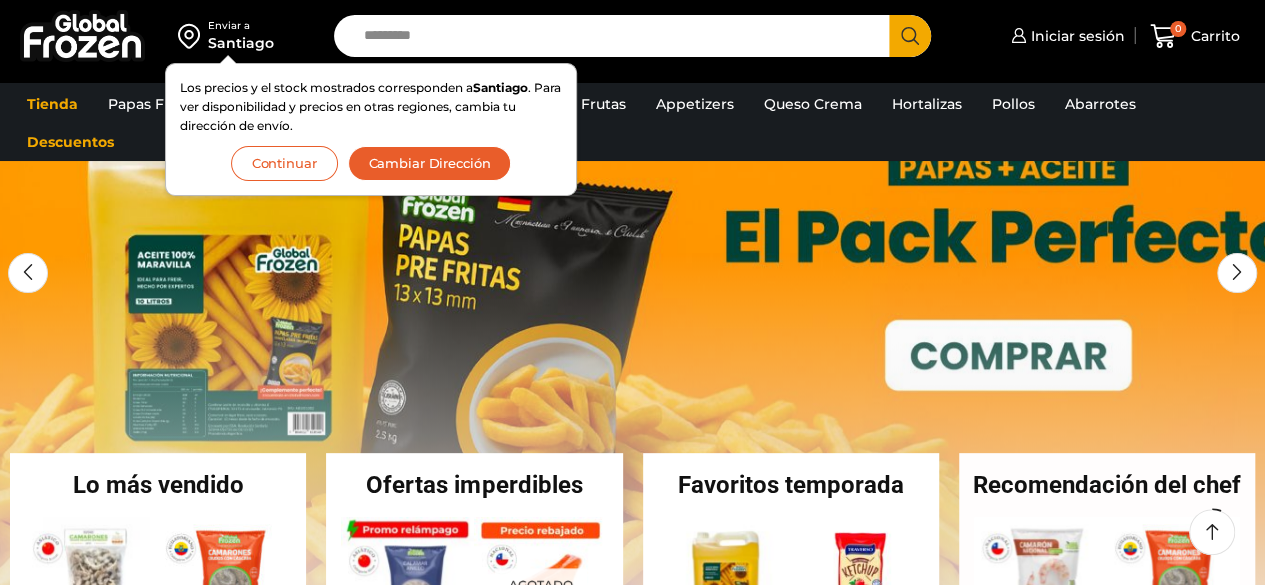 click on "Continuar" at bounding box center (284, 163) 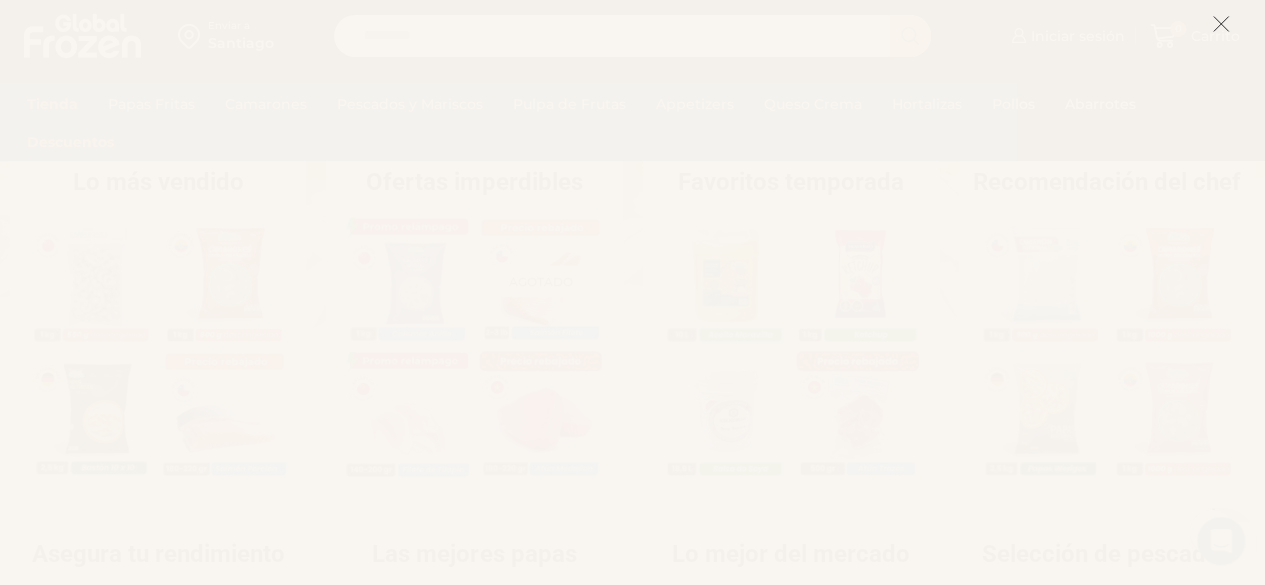 scroll, scrollTop: 0, scrollLeft: 0, axis: both 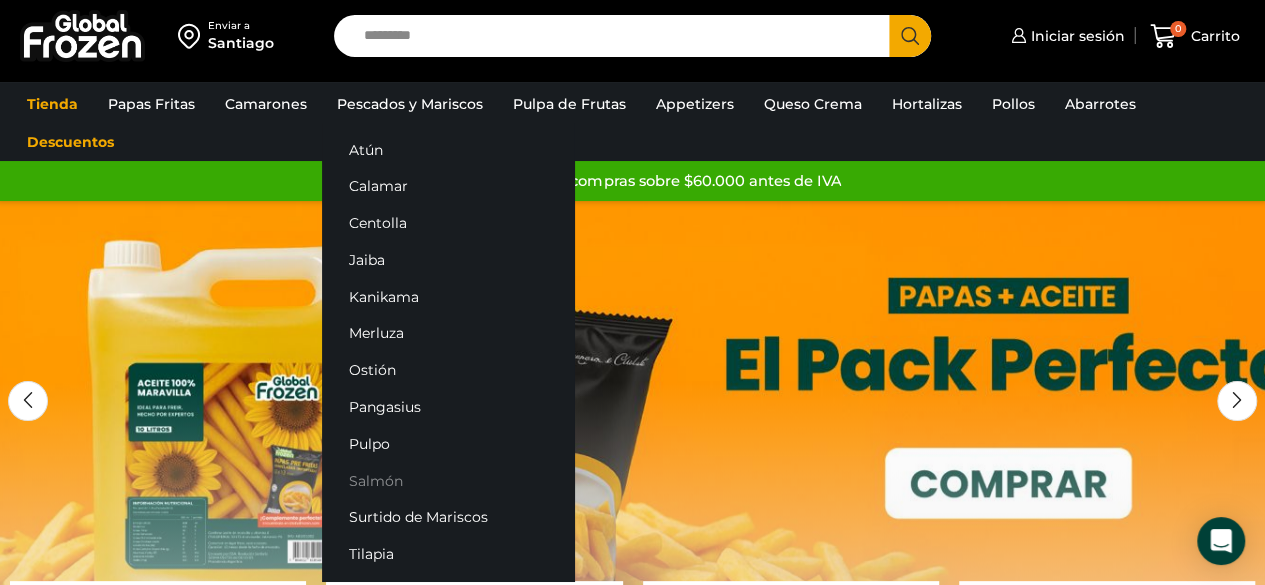 click on "Salmón" at bounding box center (448, 480) 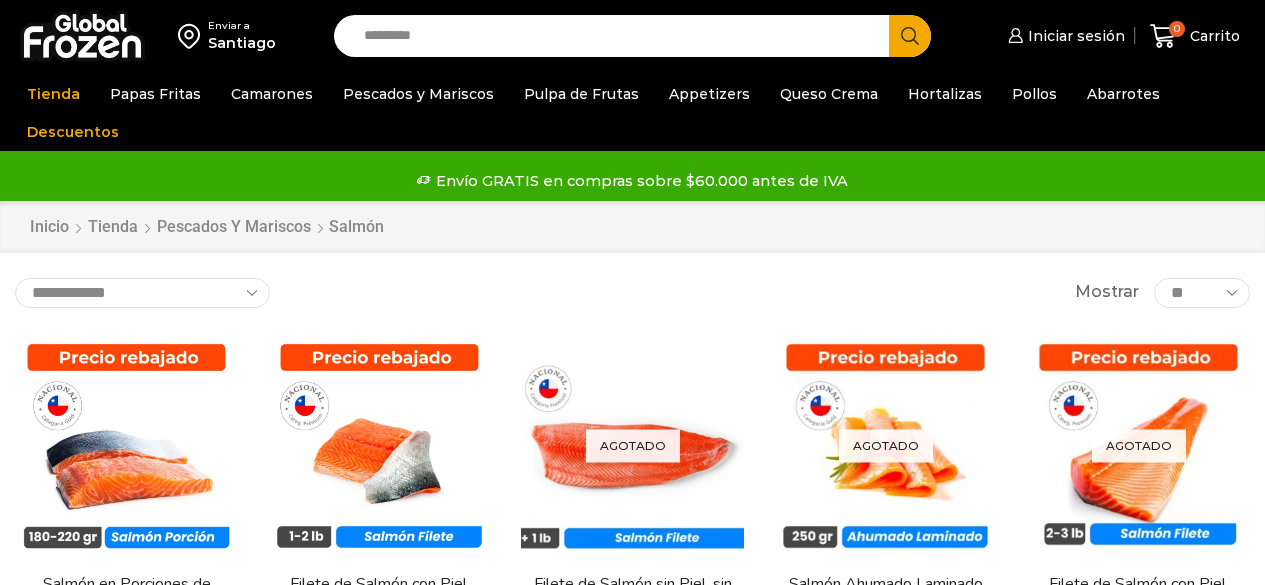 scroll, scrollTop: 31, scrollLeft: 0, axis: vertical 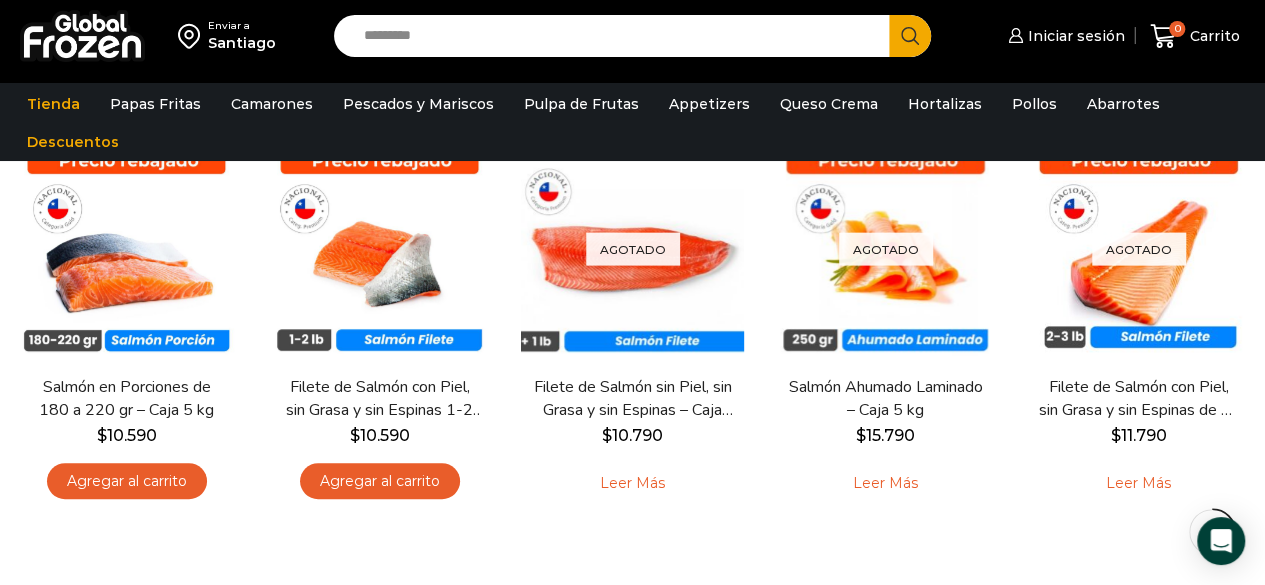 drag, startPoint x: 1279, startPoint y: 97, endPoint x: 1278, endPoint y: 185, distance: 88.005684 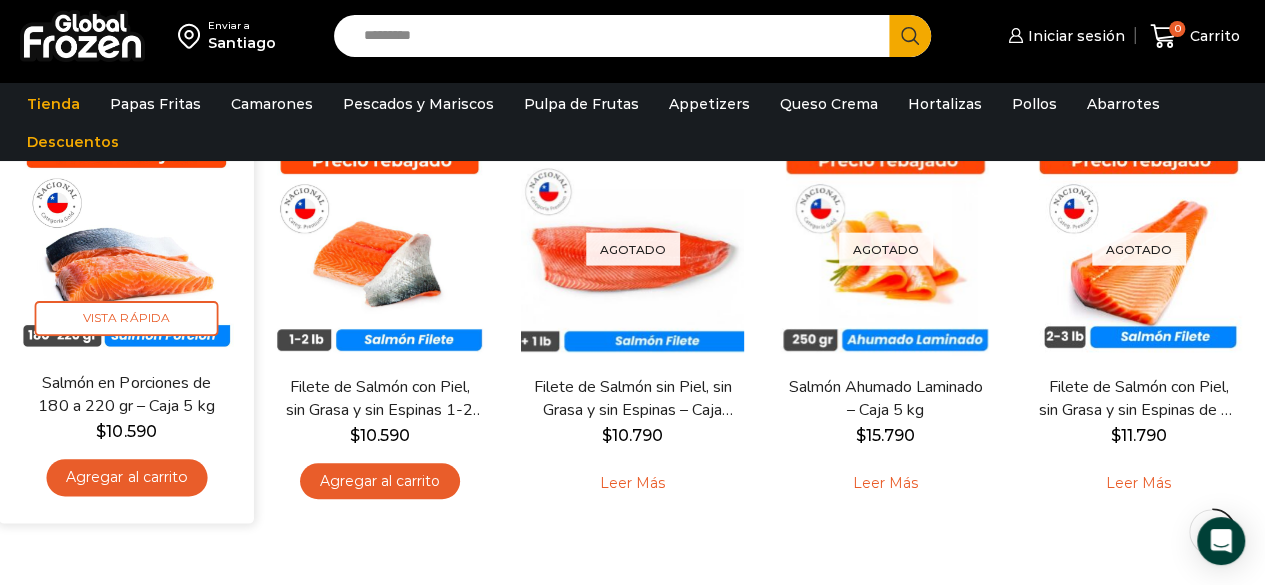 click at bounding box center [126, 243] 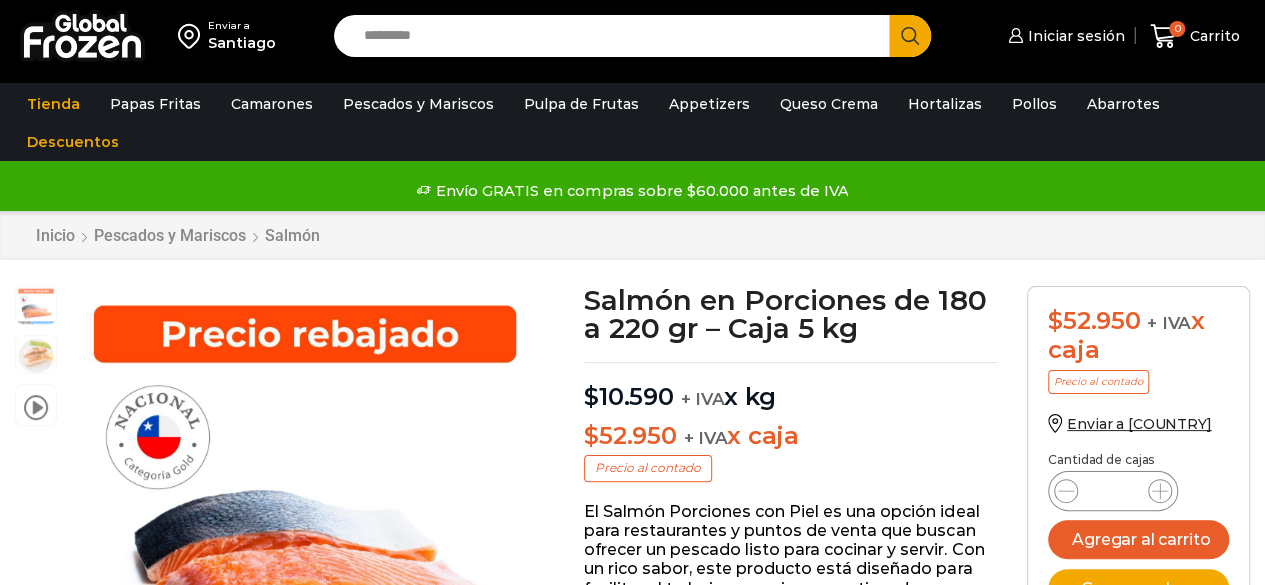 scroll, scrollTop: 1, scrollLeft: 0, axis: vertical 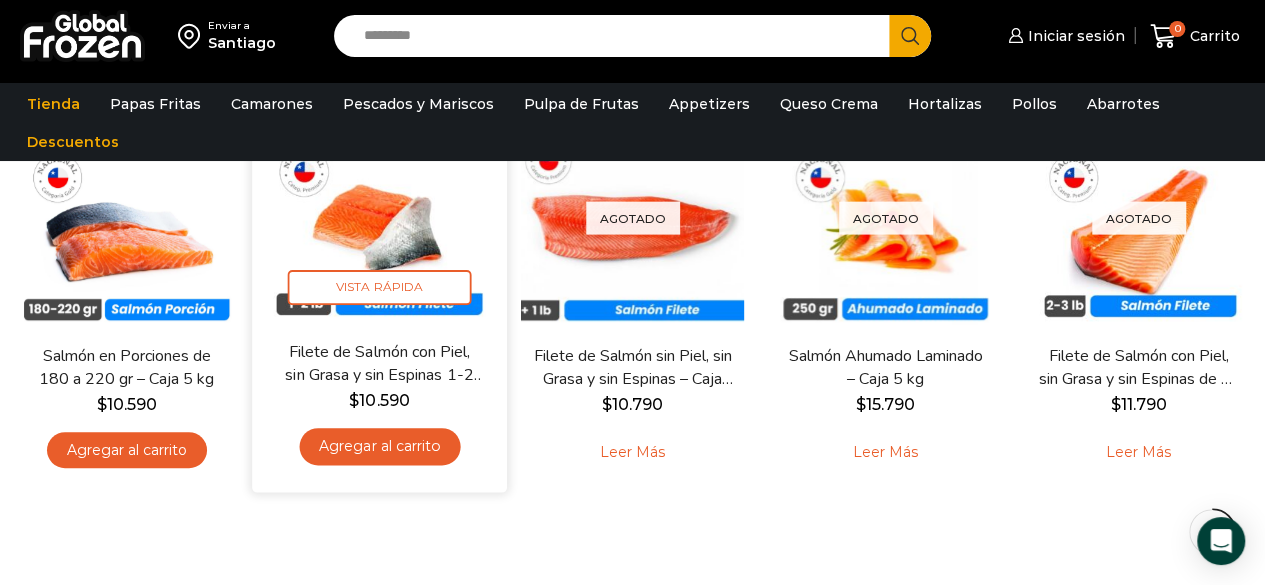 click on "Filete de Salmón con Piel, sin Grasa y sin Espinas 1-2 lb – Caja 10 Kg" at bounding box center [379, 363] 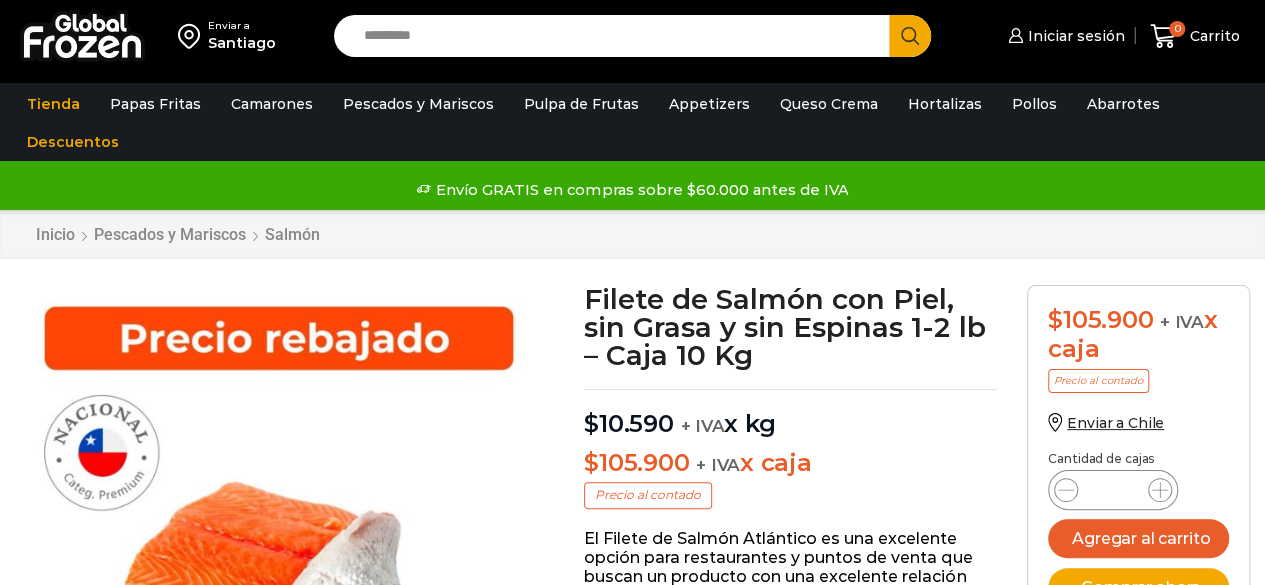 scroll, scrollTop: 1, scrollLeft: 0, axis: vertical 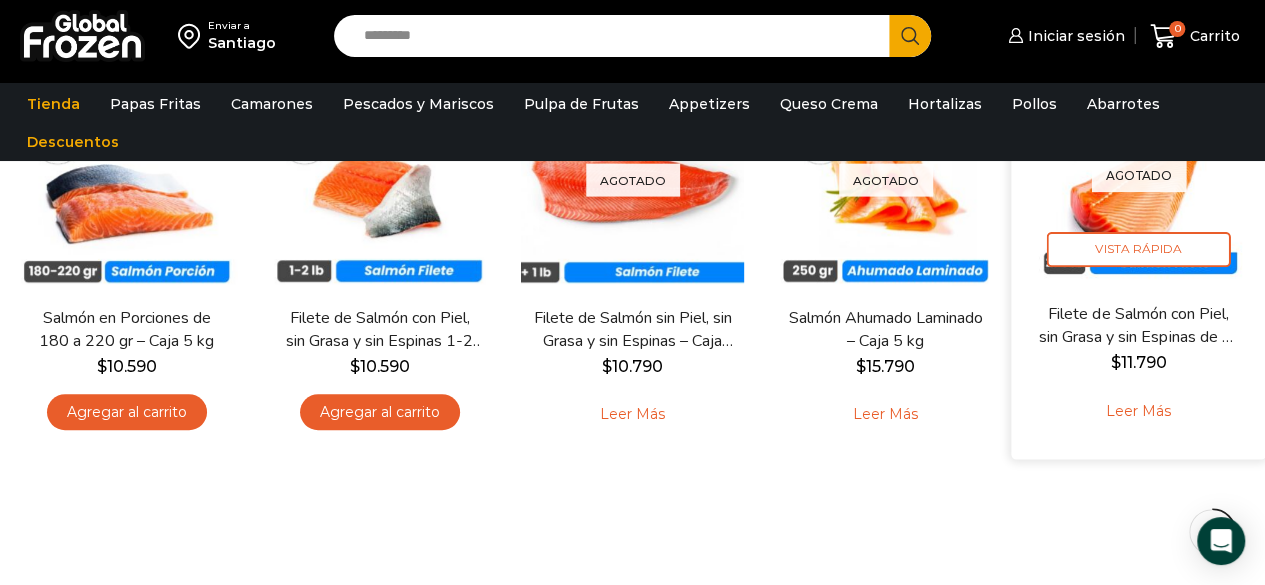 click on "Filete de Salmón con Piel, sin Grasa y sin Espinas de 2-3 lb – Premium – Caja 10 kg" at bounding box center (1138, 325) 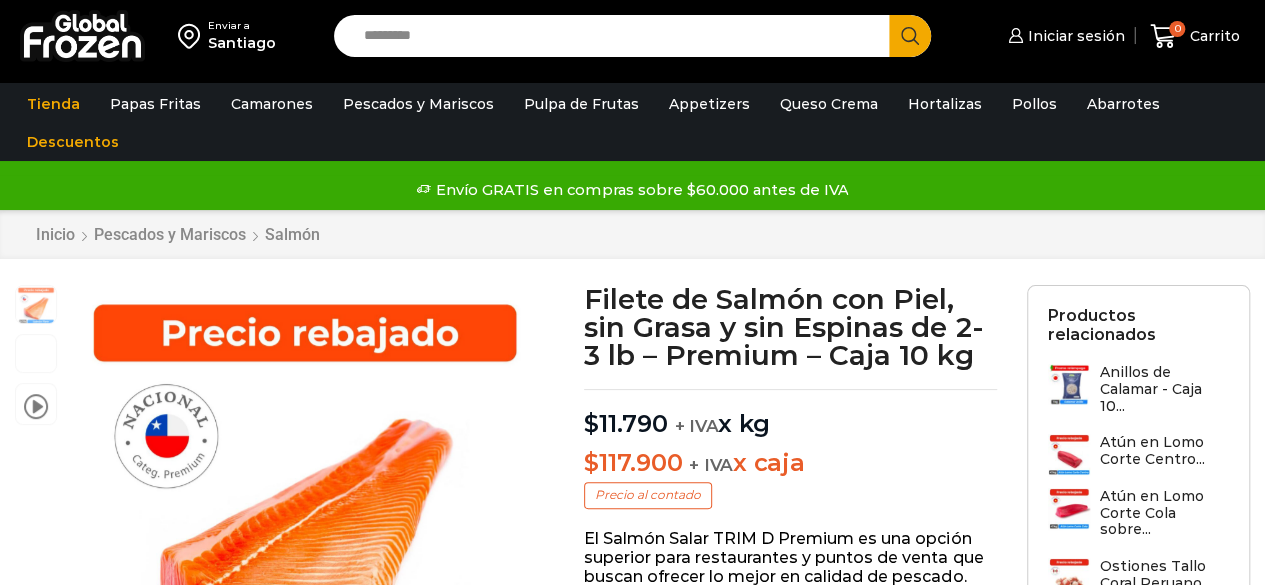 scroll, scrollTop: 1, scrollLeft: 0, axis: vertical 